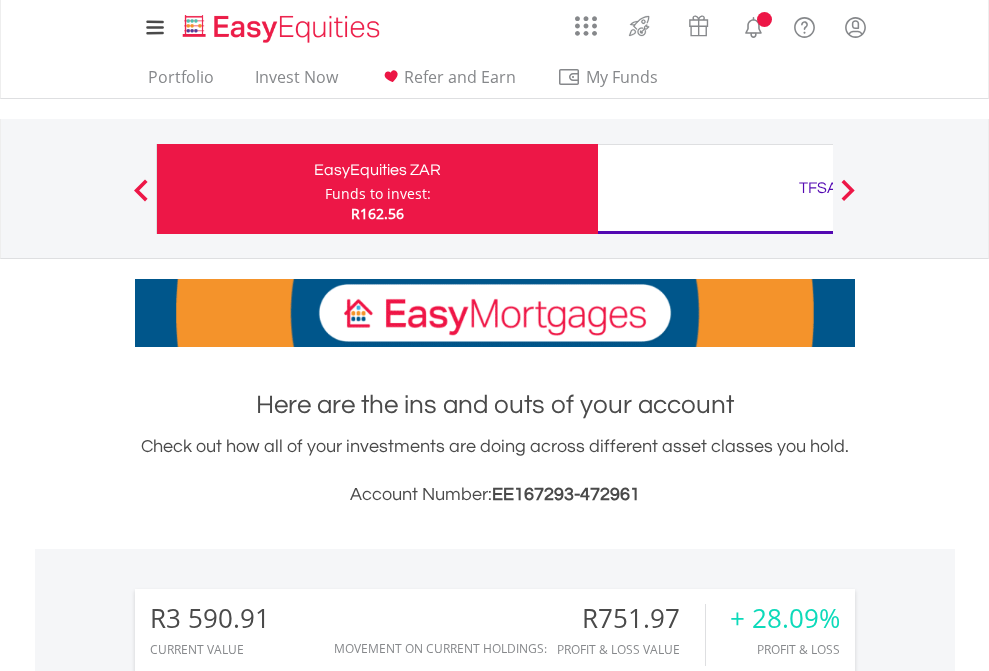 scroll, scrollTop: 0, scrollLeft: 0, axis: both 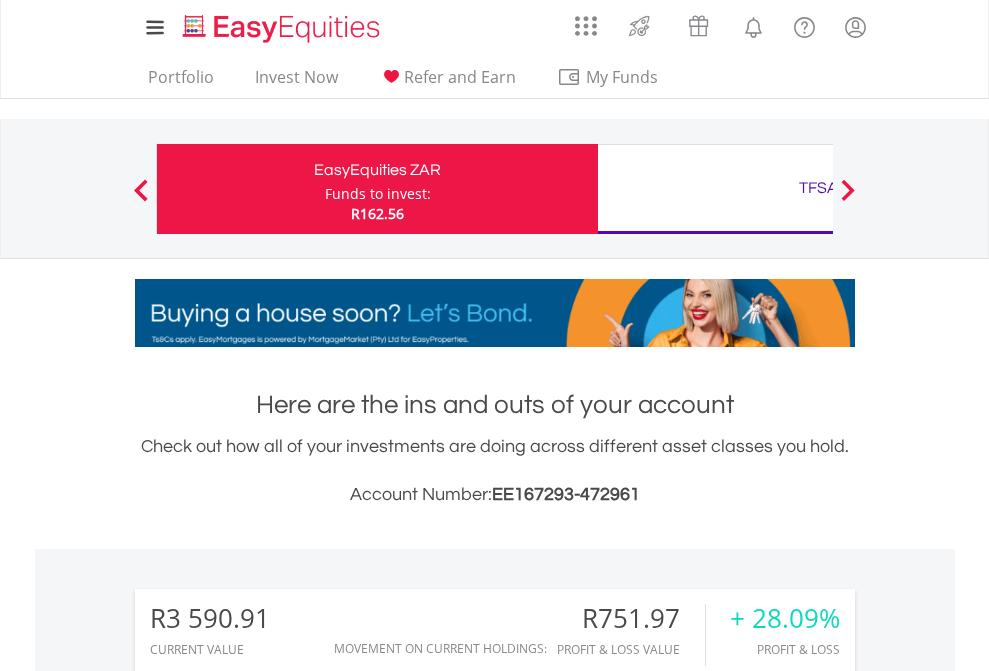 click on "Funds to invest:" at bounding box center [378, 194] 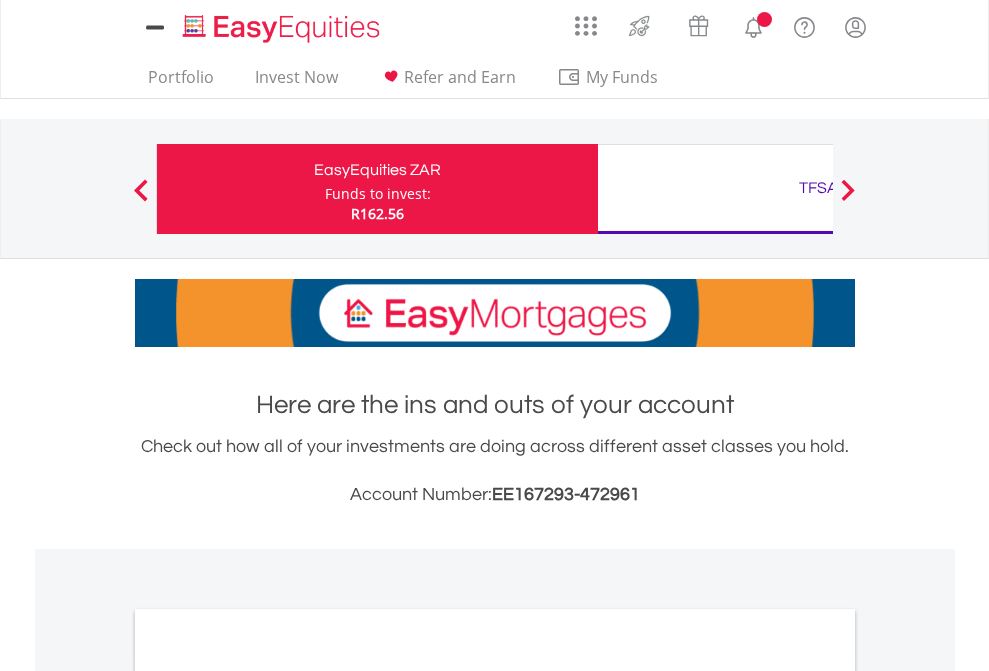 scroll, scrollTop: 0, scrollLeft: 0, axis: both 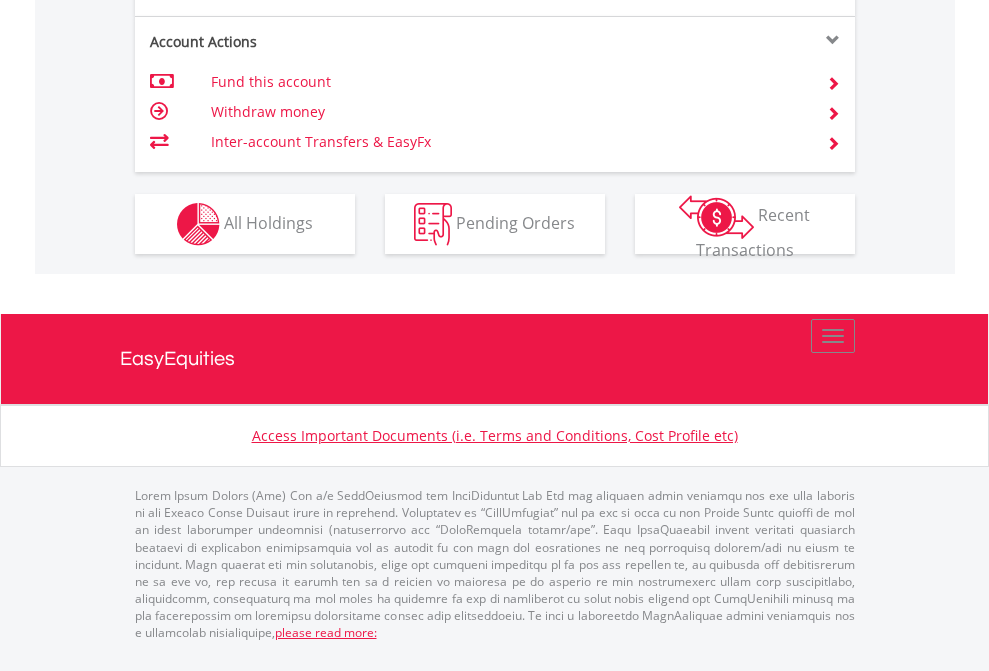 click on "Investment types" at bounding box center [706, -337] 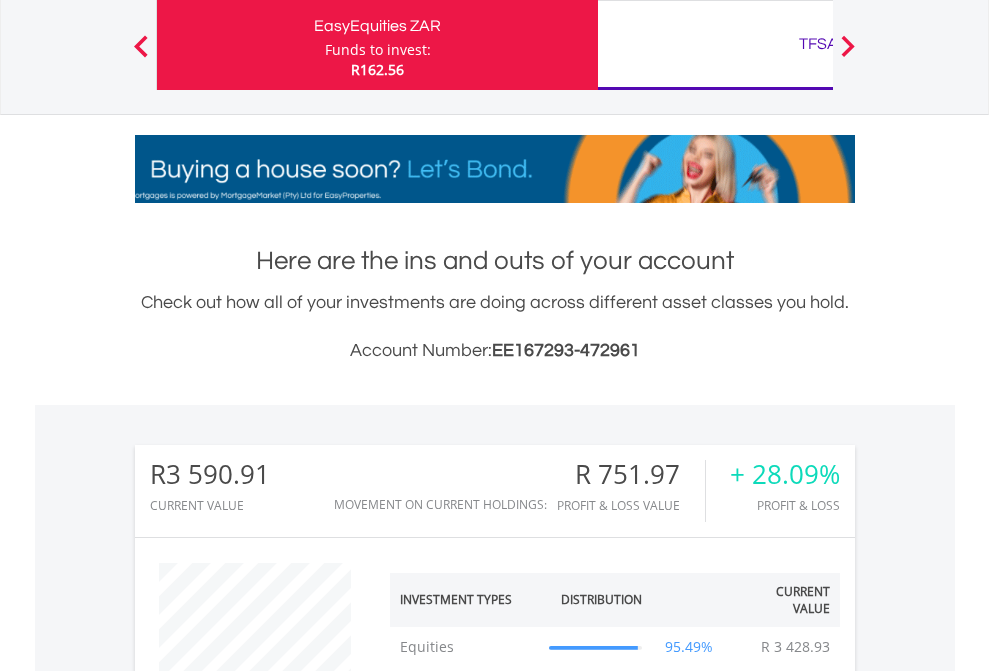 click on "TFSA" at bounding box center [818, 44] 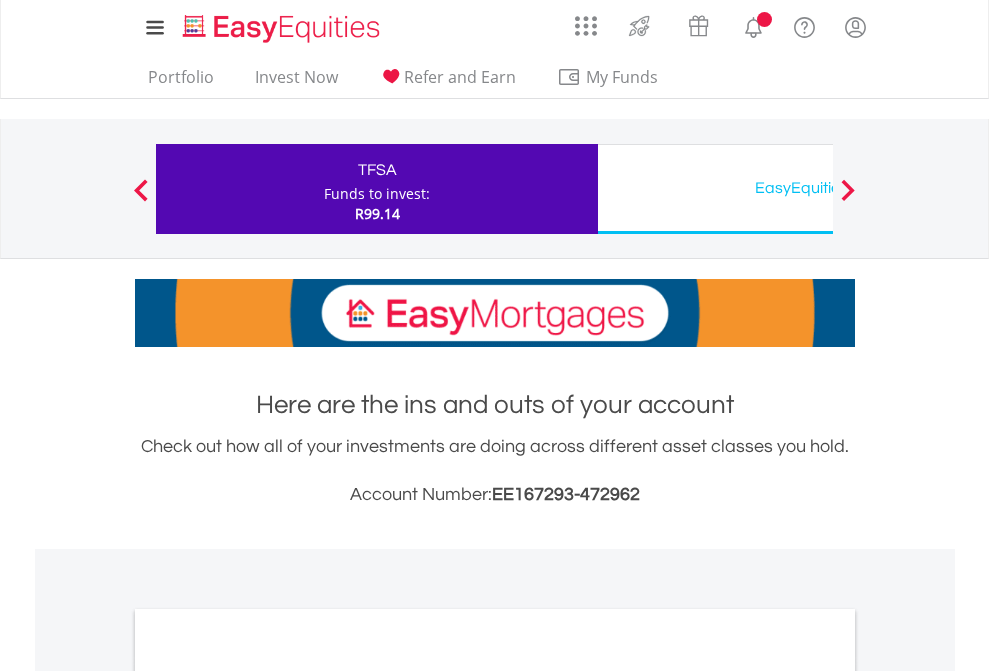 scroll, scrollTop: 0, scrollLeft: 0, axis: both 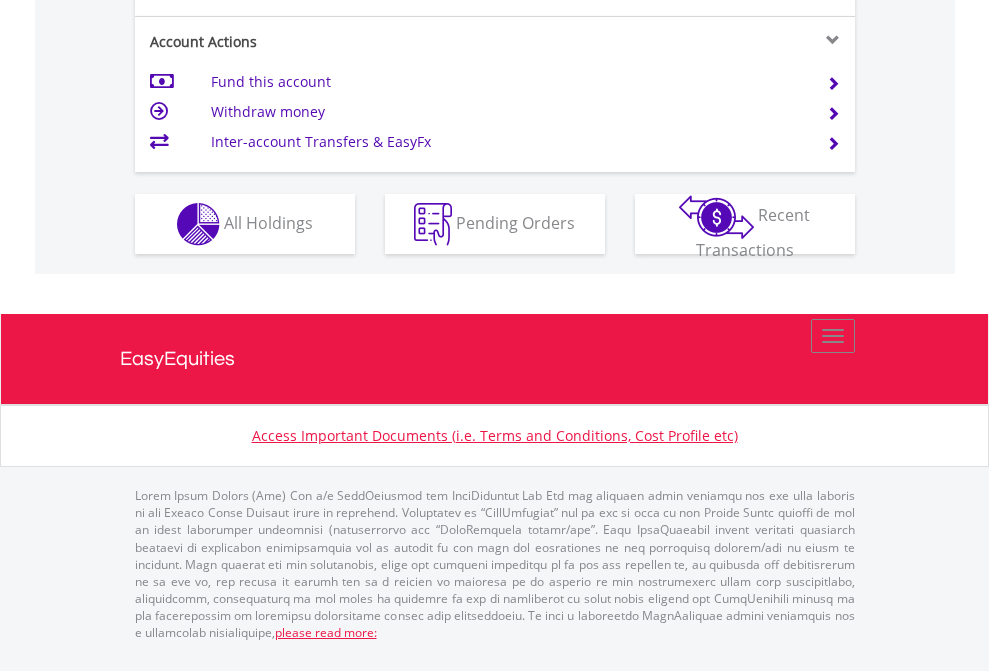 click on "Investment types" at bounding box center (706, -337) 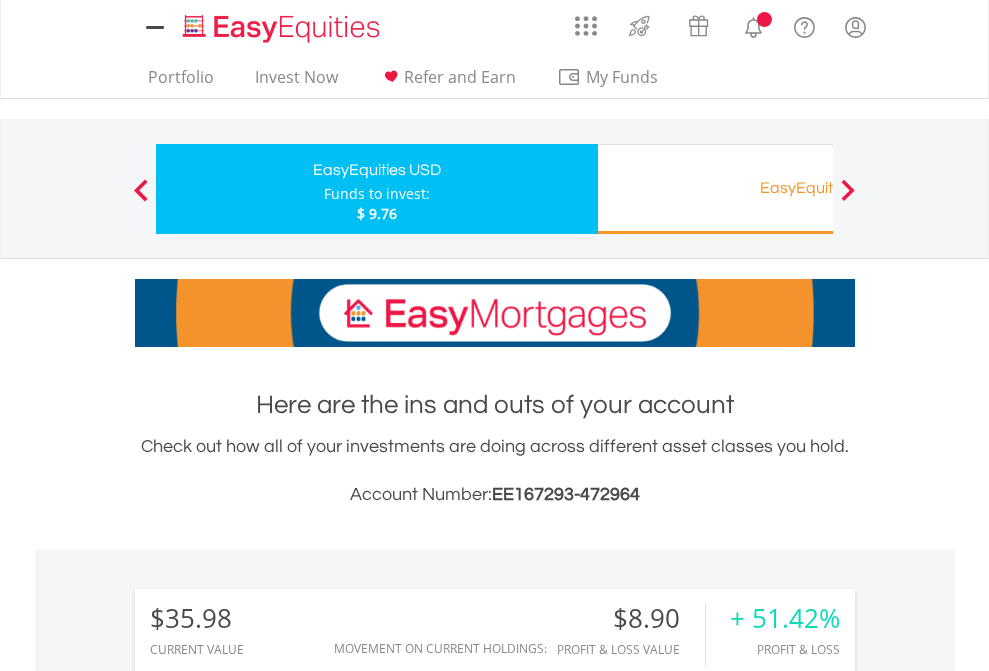 scroll, scrollTop: 0, scrollLeft: 0, axis: both 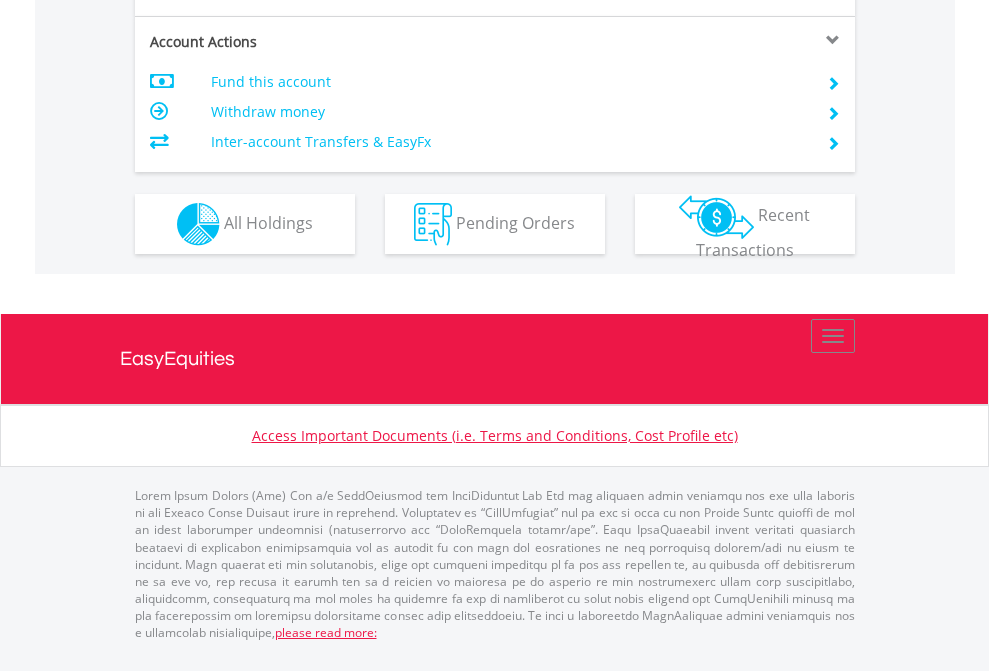 click on "Investment types" at bounding box center [706, -337] 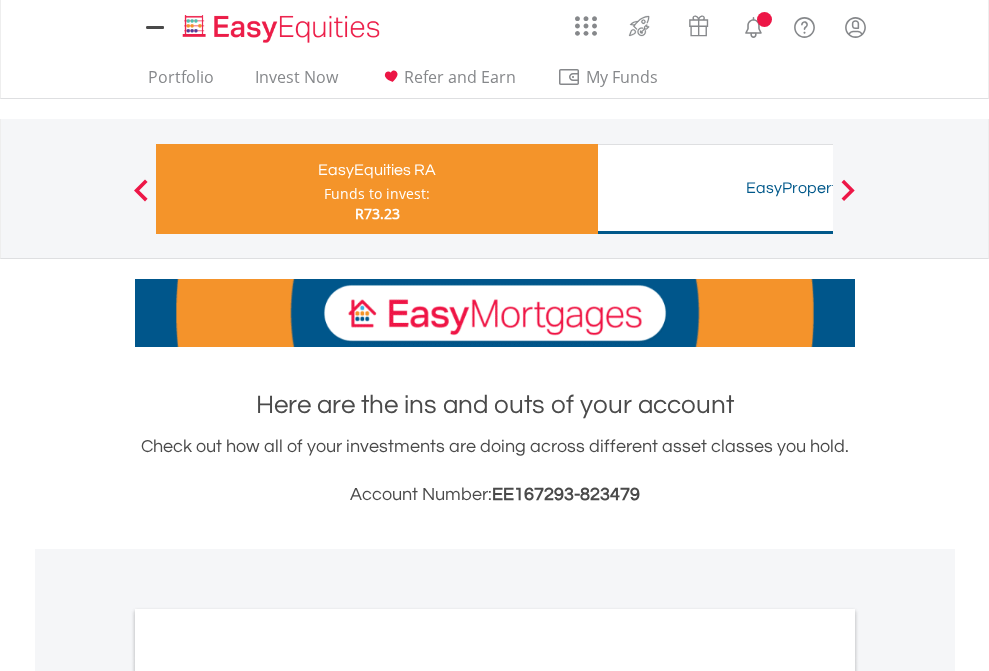 scroll, scrollTop: 0, scrollLeft: 0, axis: both 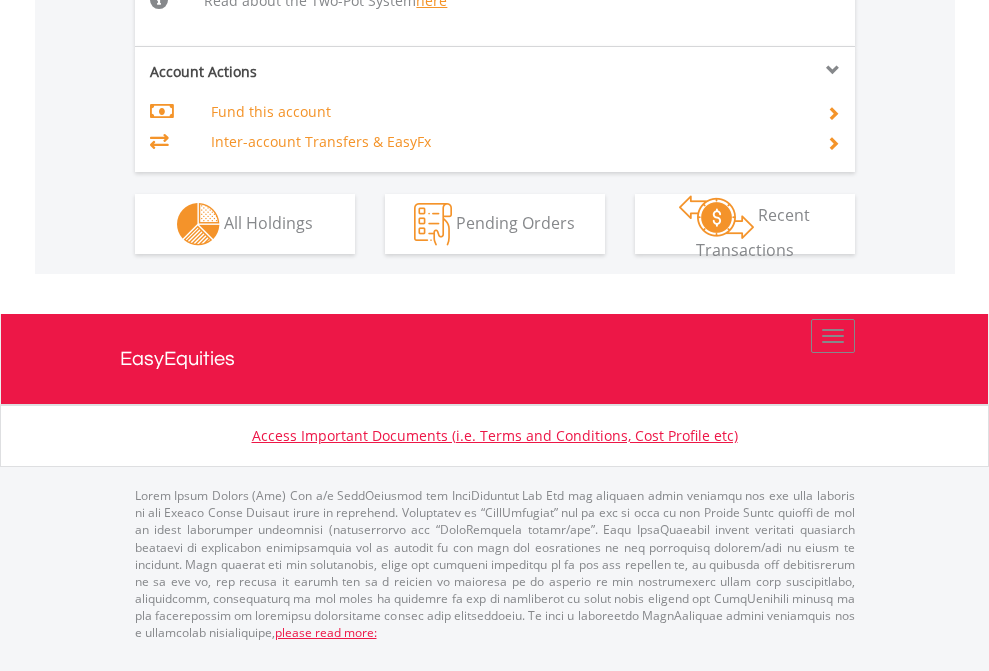 click on "Investment types" at bounding box center (706, -498) 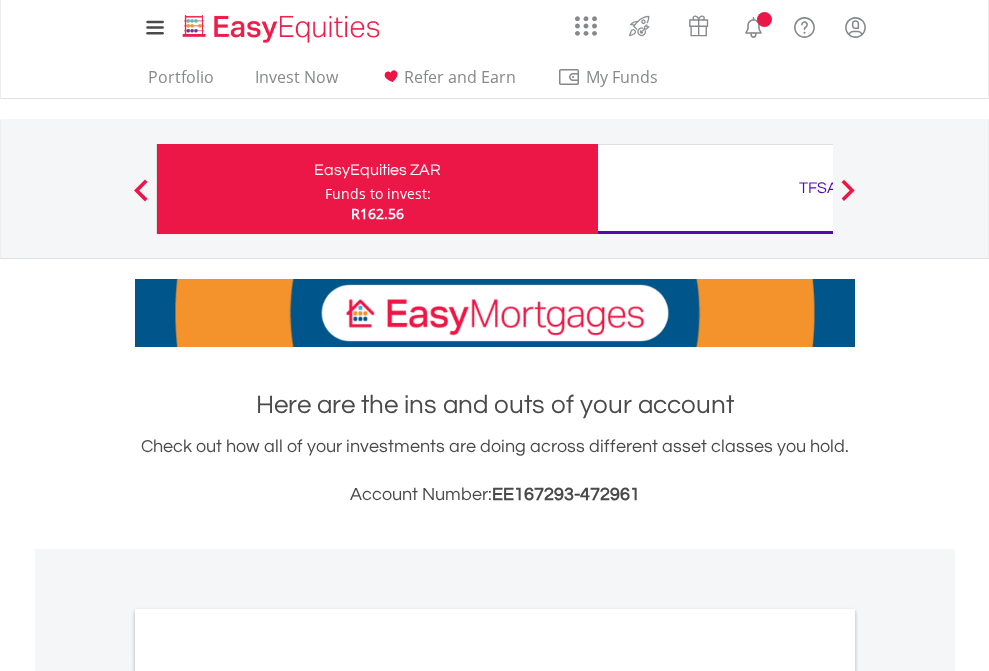 scroll, scrollTop: 0, scrollLeft: 0, axis: both 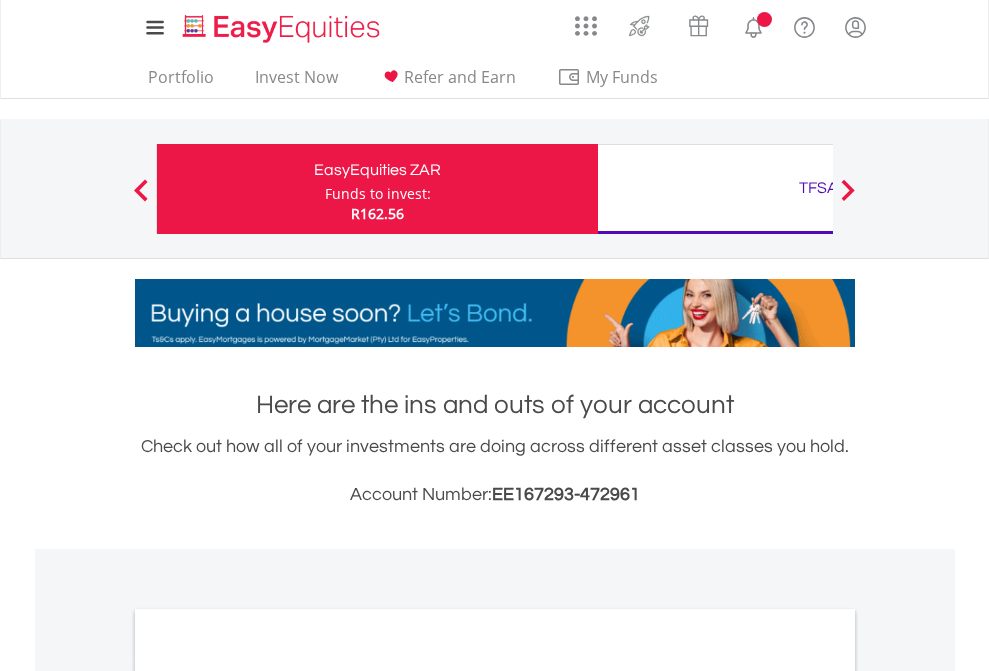 click on "All Holdings" at bounding box center (268, 1096) 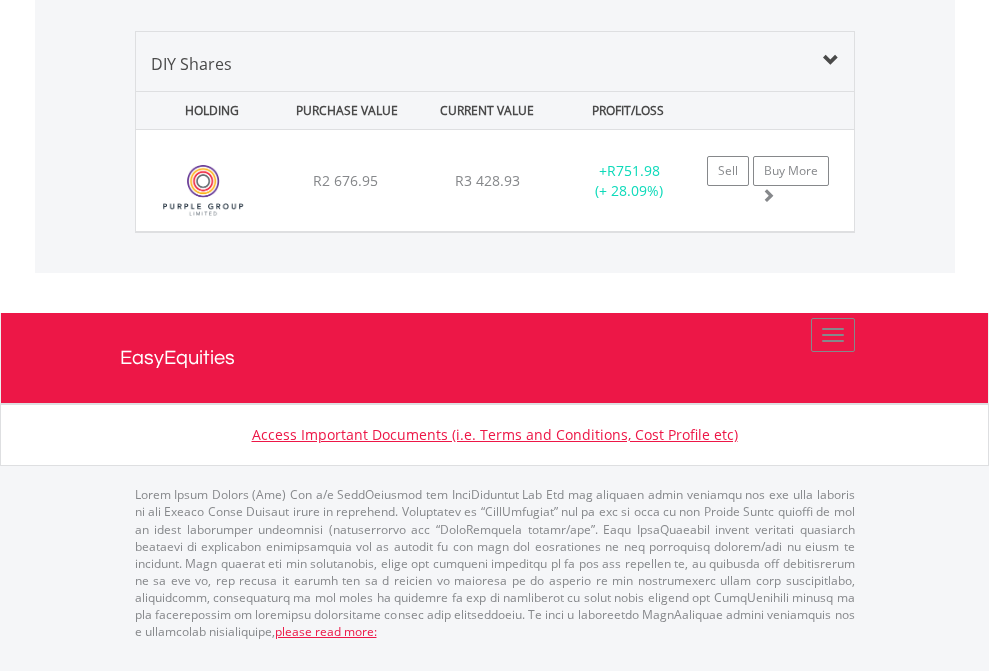 scroll, scrollTop: 144, scrollLeft: 0, axis: vertical 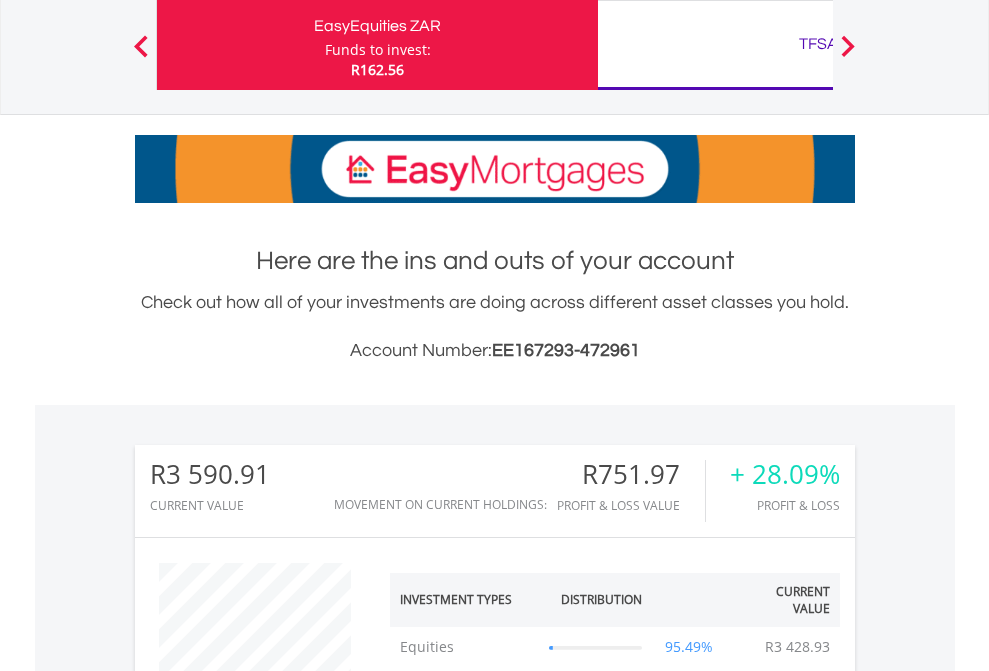 click on "TFSA" at bounding box center (818, 44) 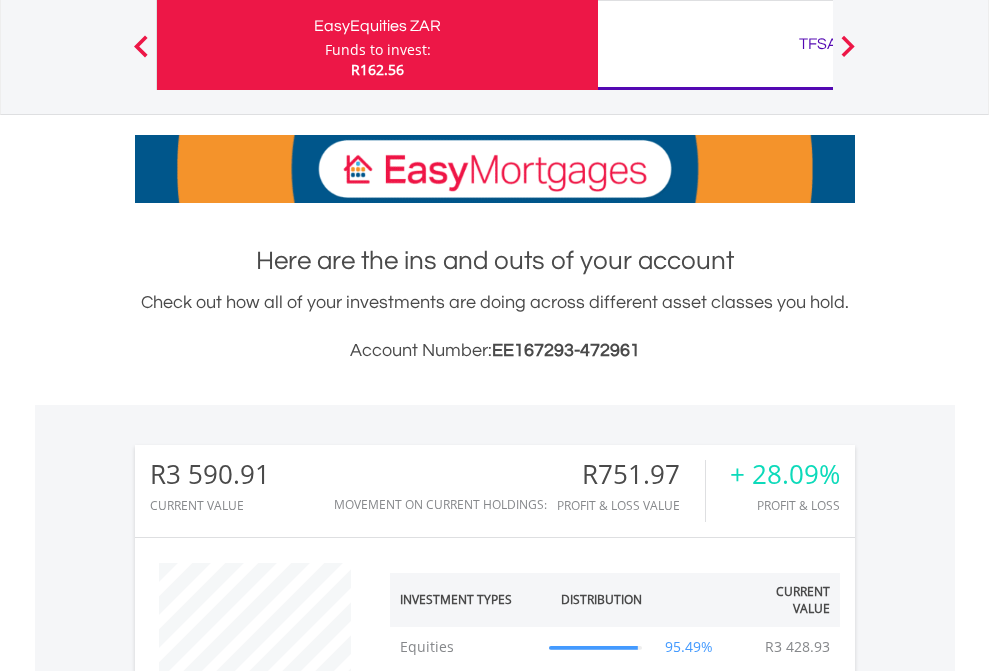 scroll, scrollTop: 999808, scrollLeft: 999687, axis: both 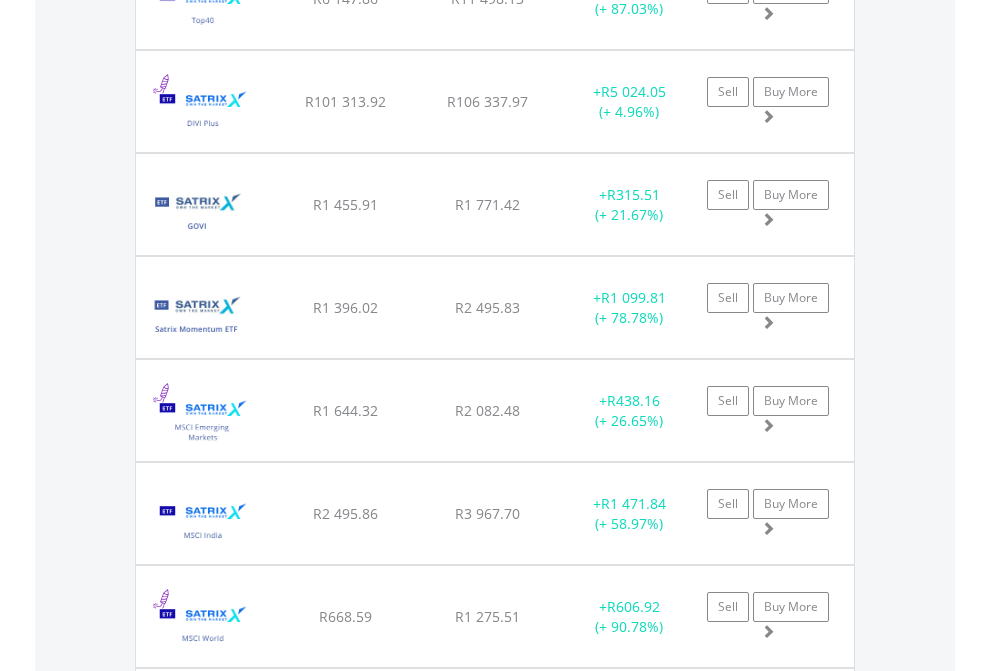 click on "EasyEquities USD" at bounding box center [818, -2116] 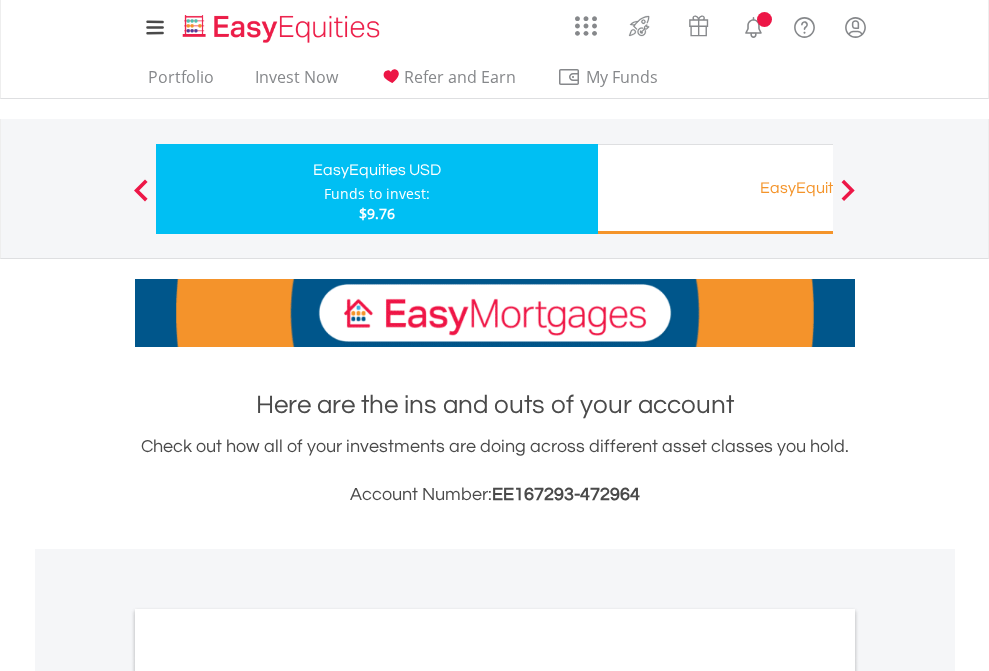 scroll, scrollTop: 1202, scrollLeft: 0, axis: vertical 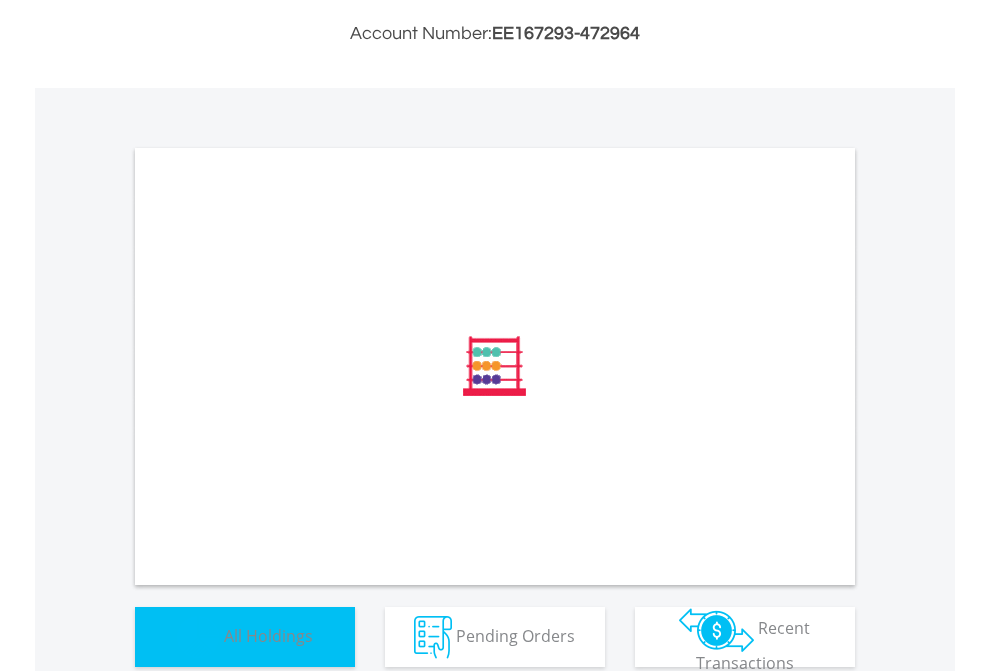click on "All Holdings" at bounding box center [268, 635] 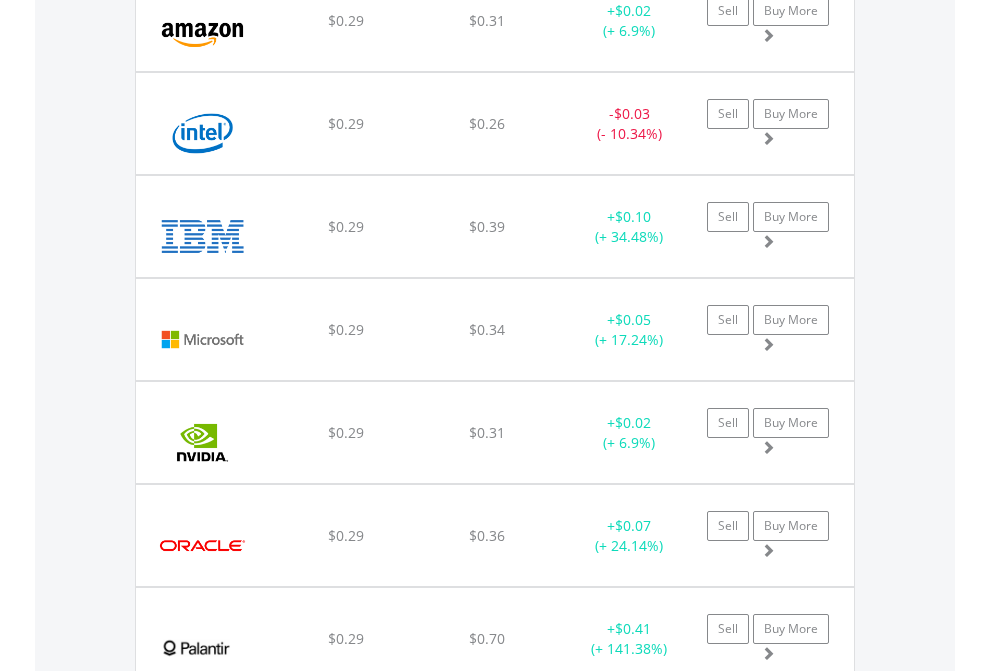 scroll, scrollTop: 2265, scrollLeft: 0, axis: vertical 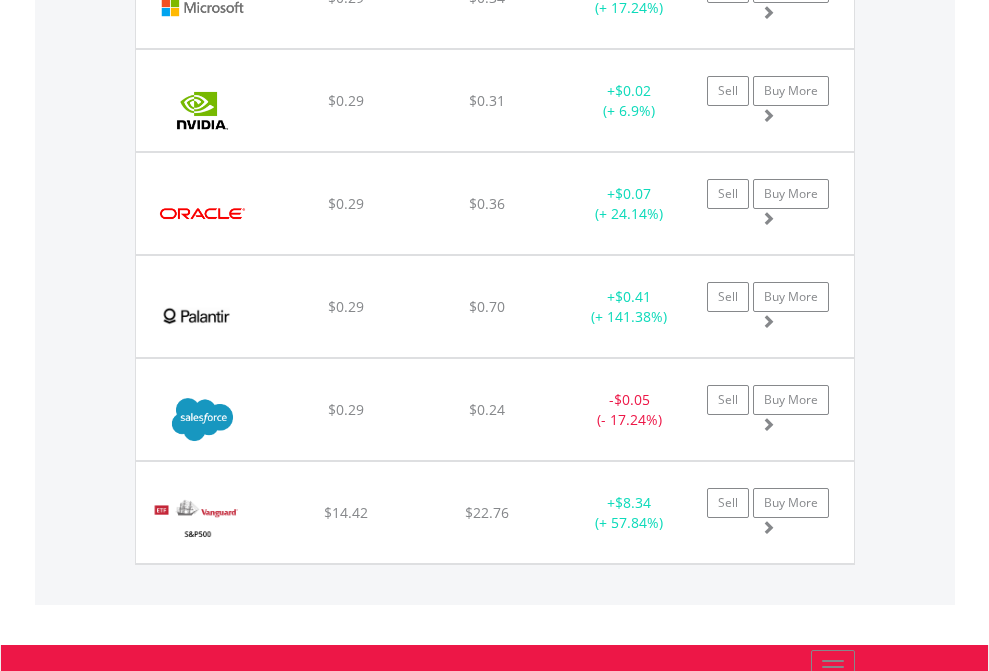 click on "EasyEquities RA" at bounding box center [818, -2077] 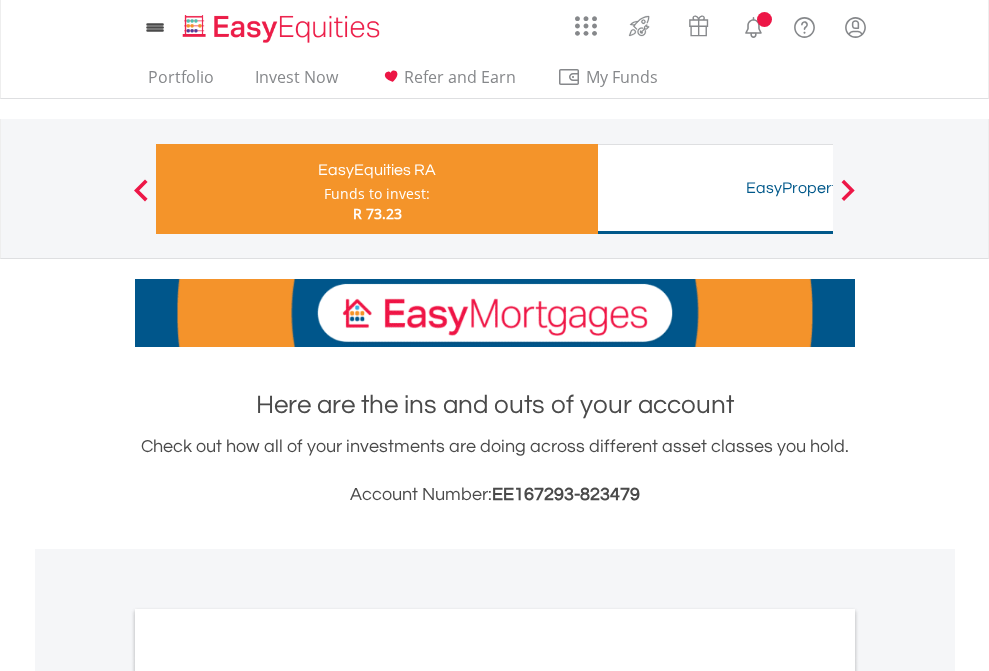 scroll, scrollTop: 1202, scrollLeft: 0, axis: vertical 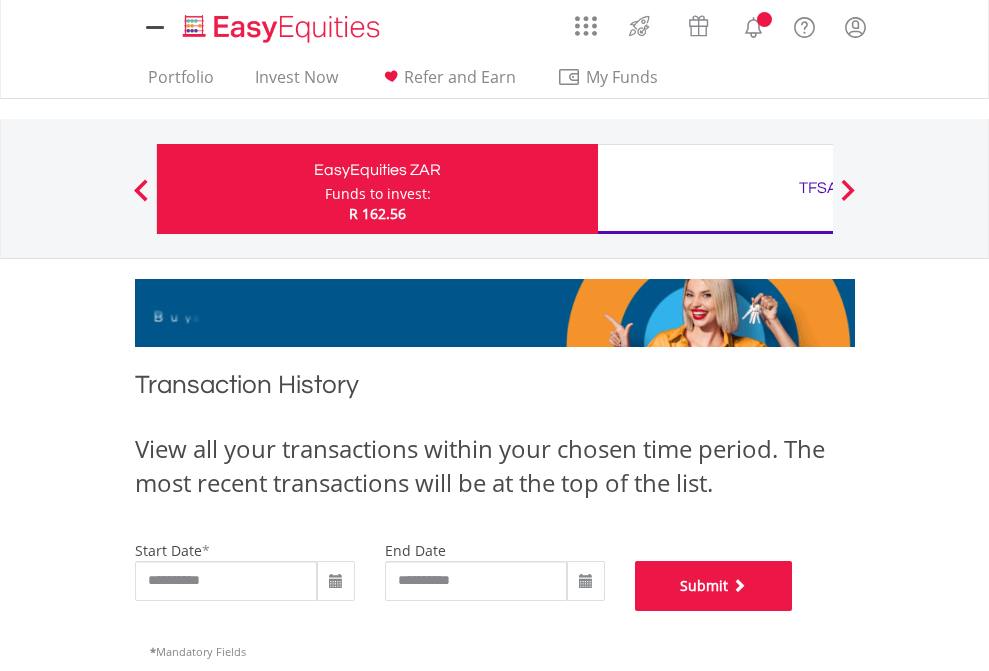 click on "Submit" at bounding box center [714, 586] 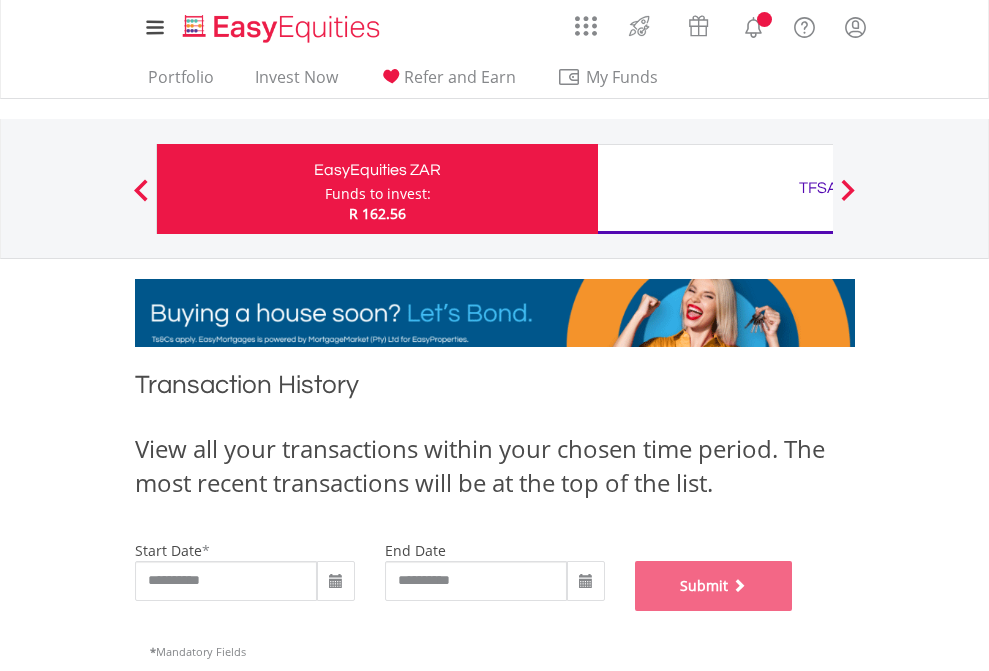 scroll, scrollTop: 811, scrollLeft: 0, axis: vertical 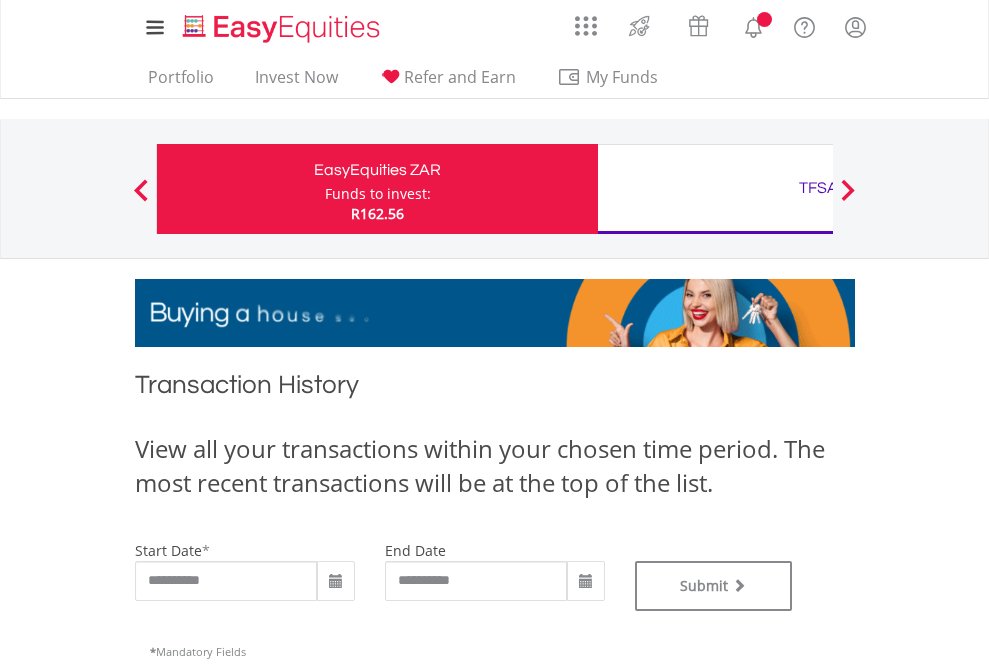 click on "TFSA" at bounding box center (818, 188) 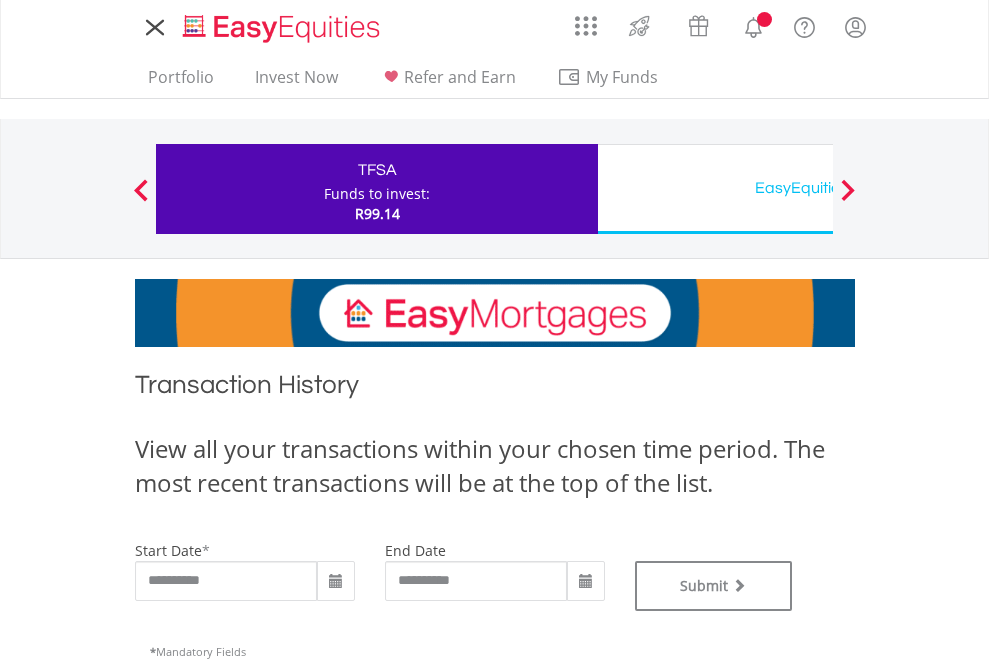 scroll, scrollTop: 0, scrollLeft: 0, axis: both 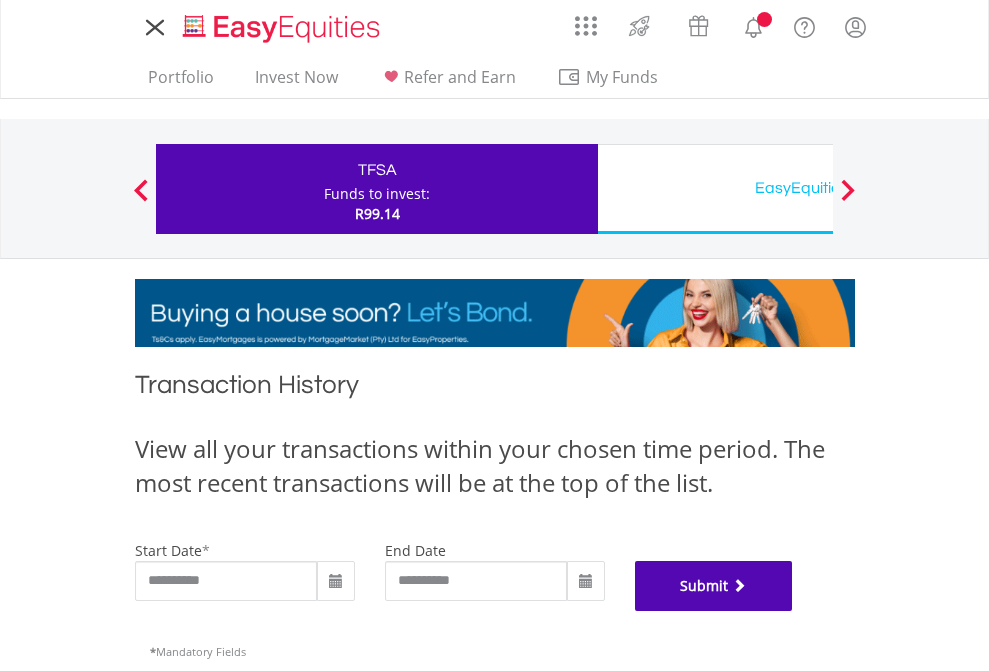 click on "Submit" at bounding box center (714, 586) 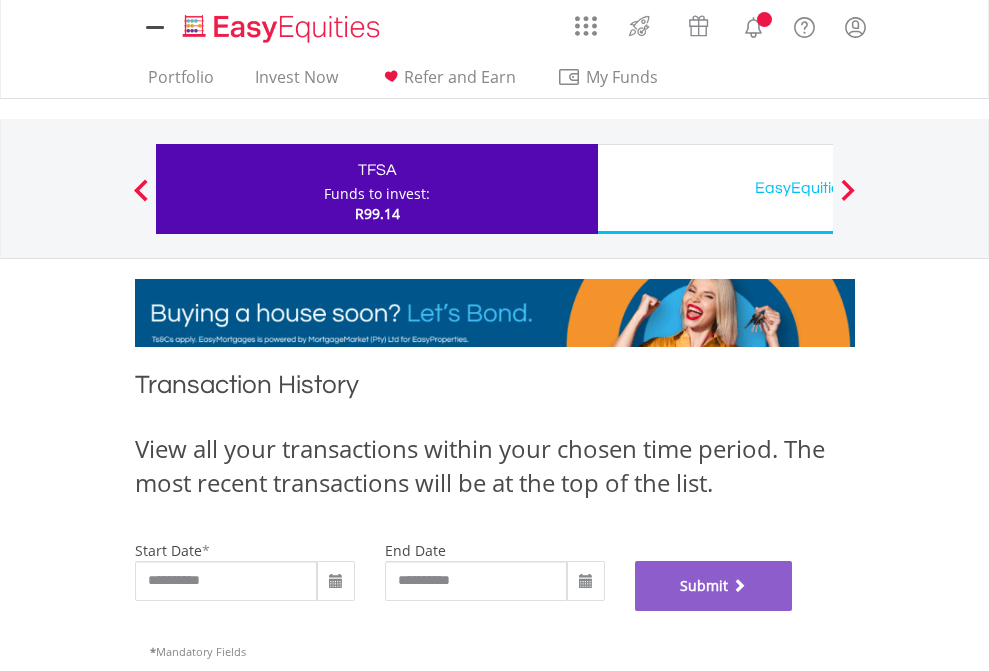 scroll, scrollTop: 811, scrollLeft: 0, axis: vertical 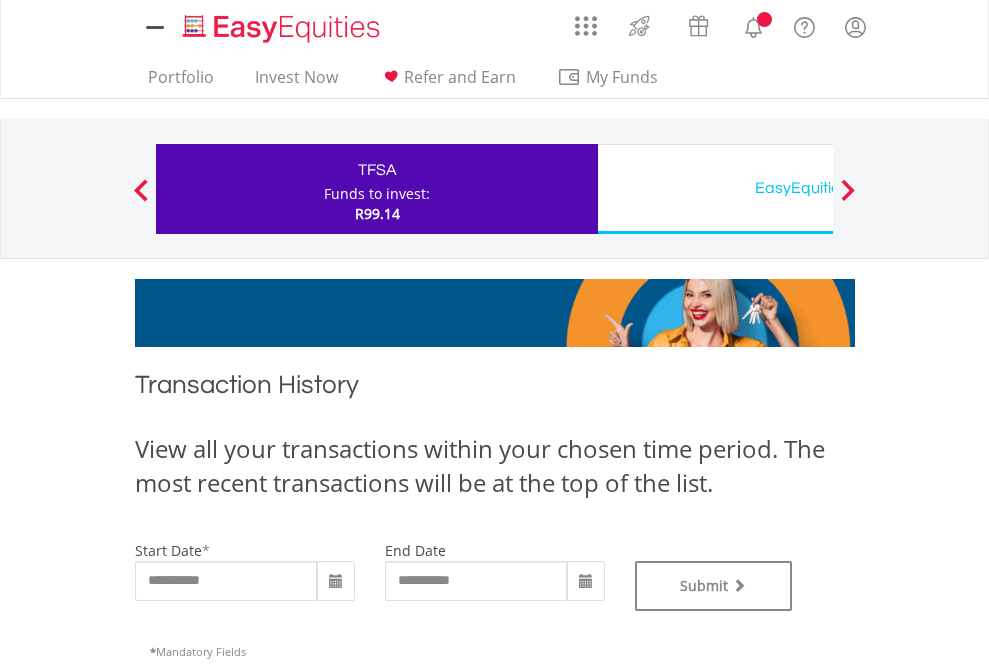 click on "EasyEquities USD" at bounding box center (818, 188) 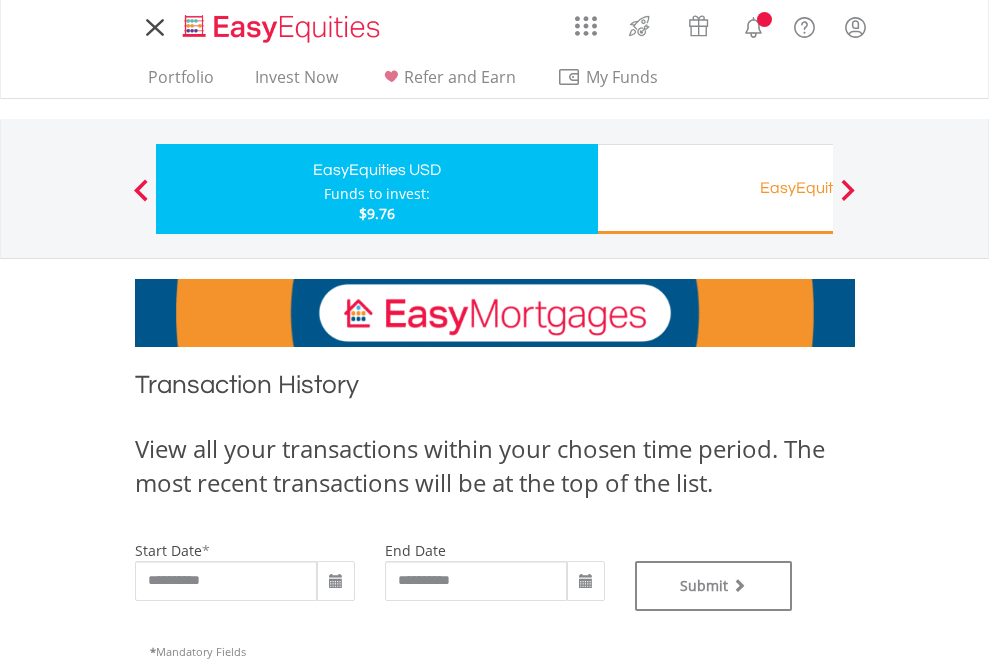 scroll, scrollTop: 0, scrollLeft: 0, axis: both 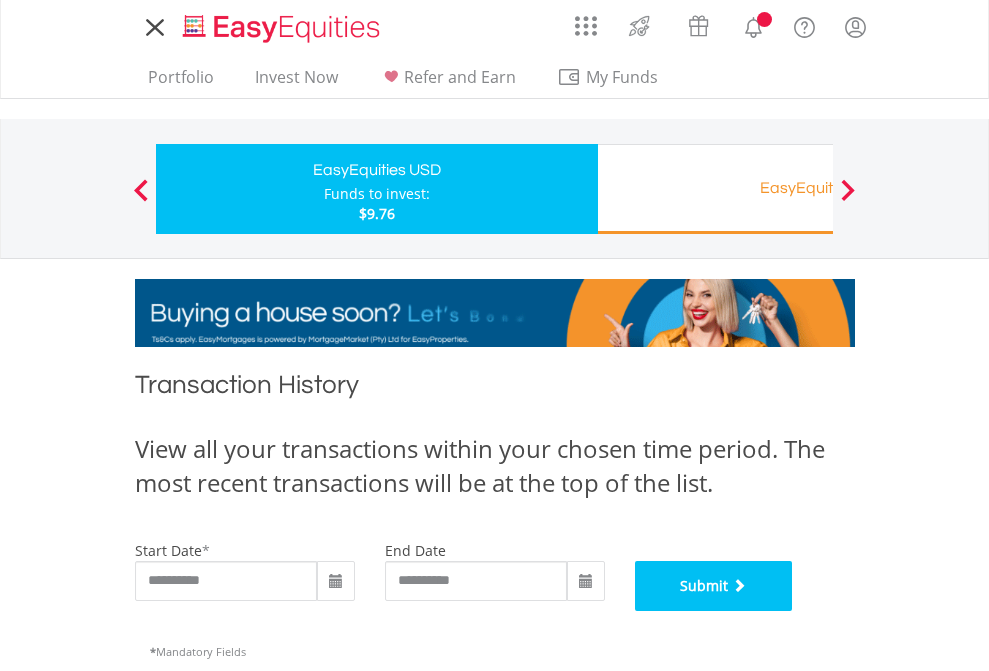 click on "Submit" at bounding box center [714, 586] 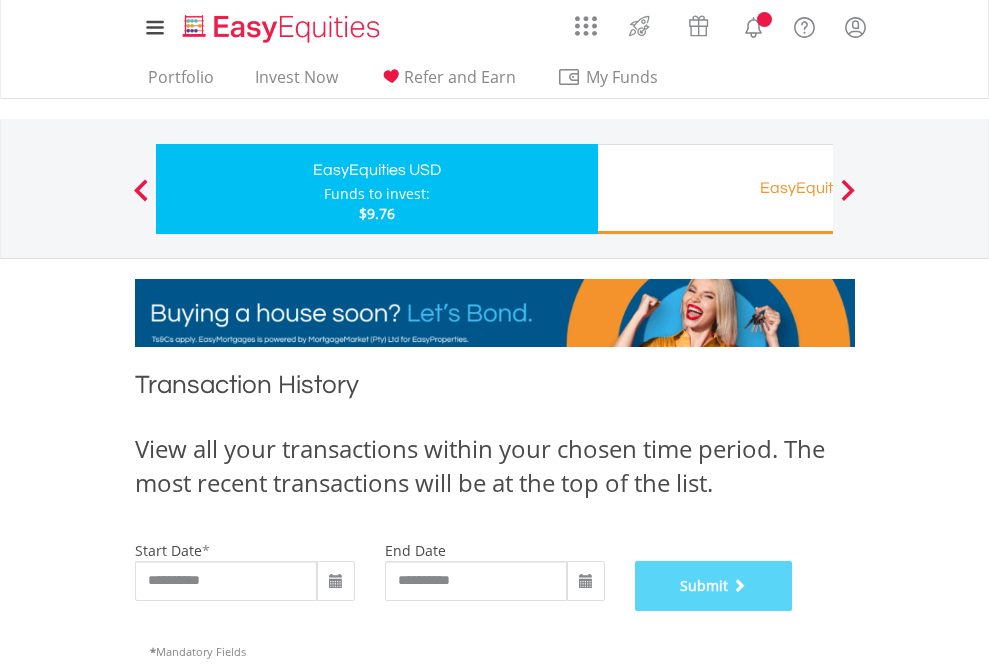 scroll, scrollTop: 811, scrollLeft: 0, axis: vertical 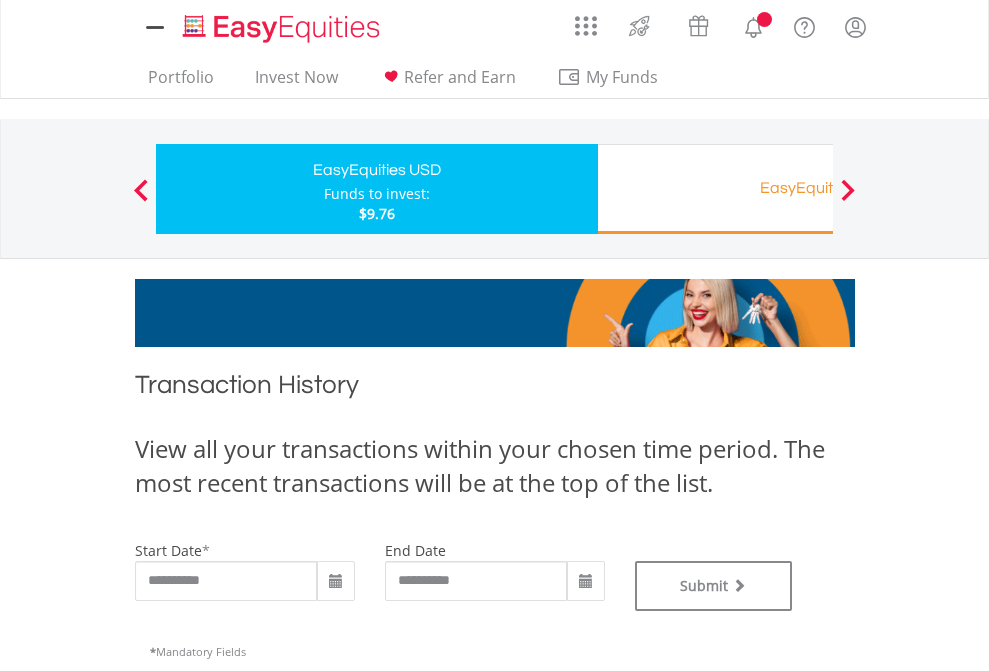 click on "EasyEquities RA" at bounding box center (818, 188) 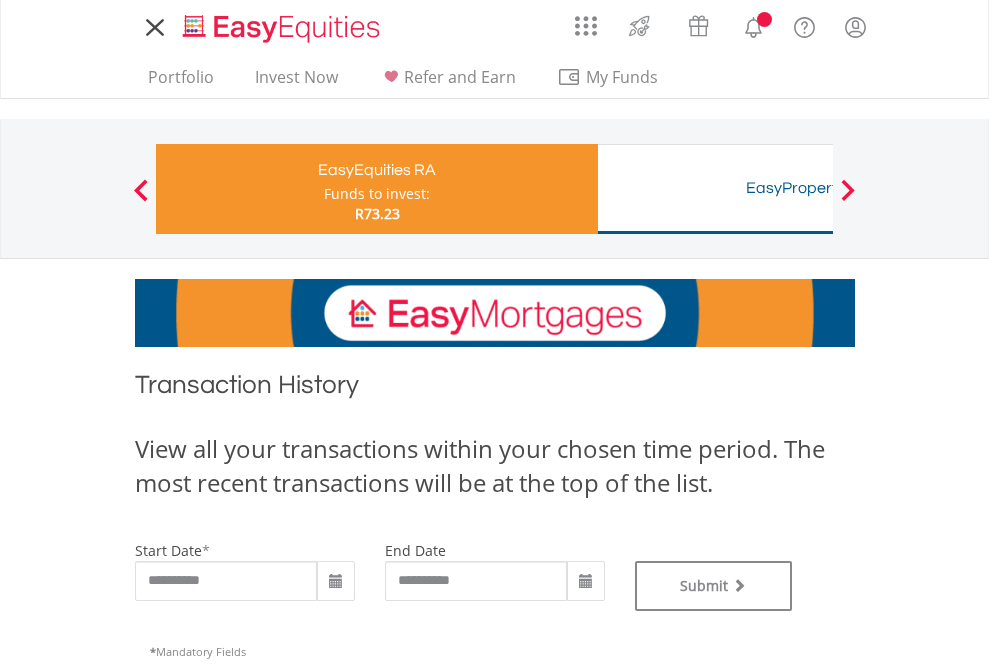 scroll, scrollTop: 0, scrollLeft: 0, axis: both 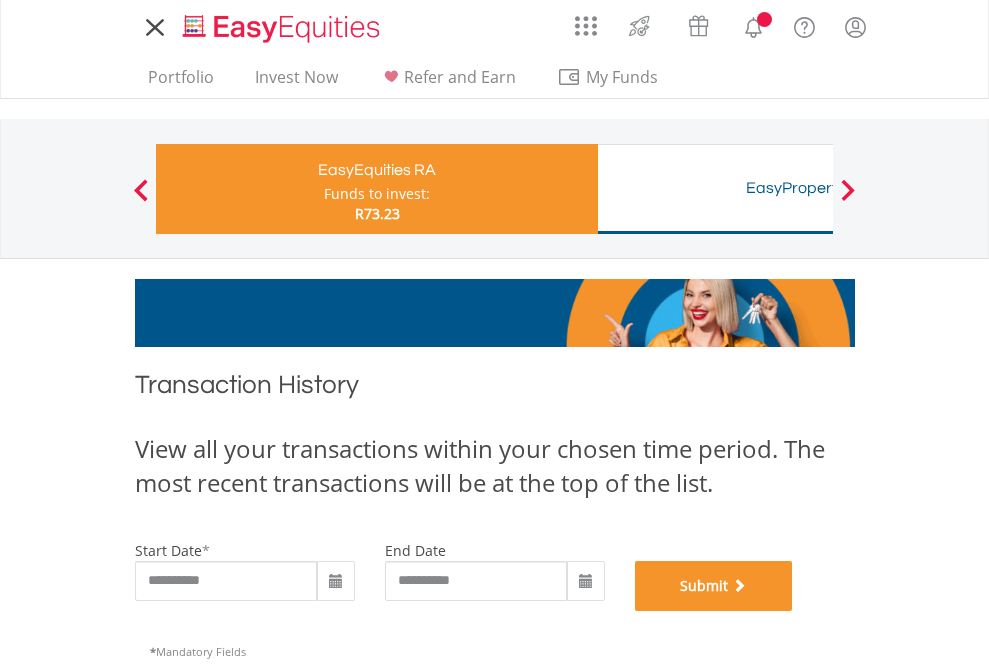 click on "Submit" at bounding box center (714, 586) 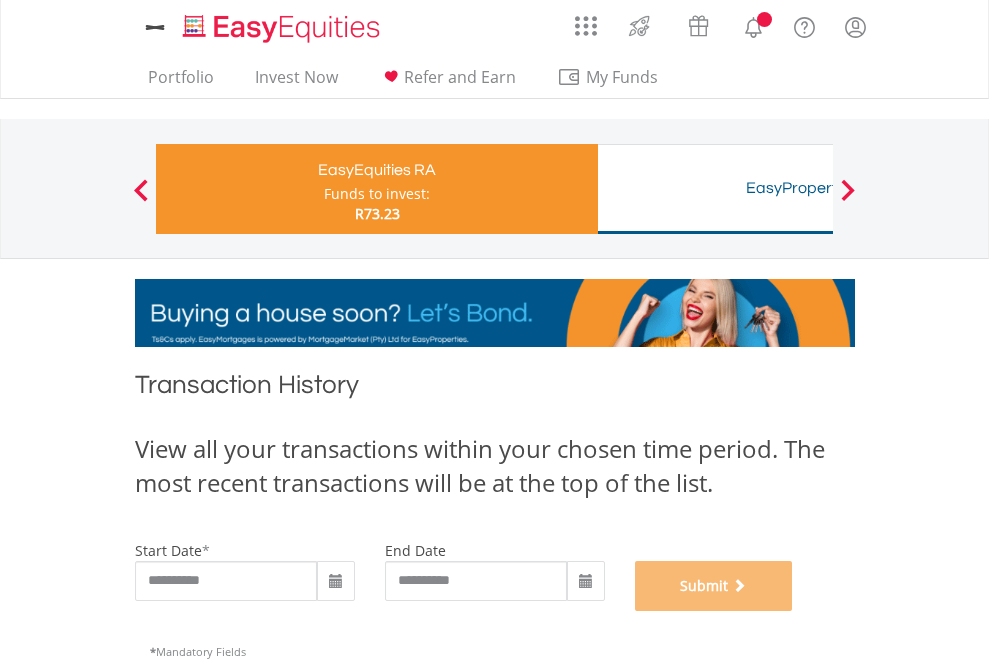 scroll, scrollTop: 811, scrollLeft: 0, axis: vertical 